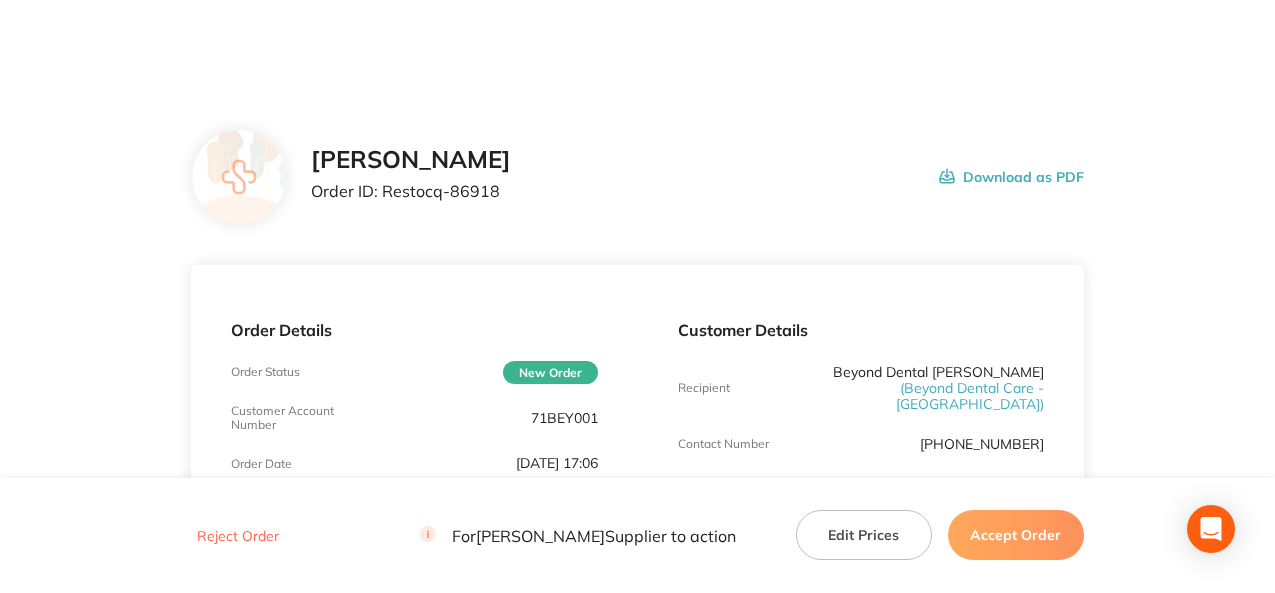 scroll, scrollTop: 0, scrollLeft: 0, axis: both 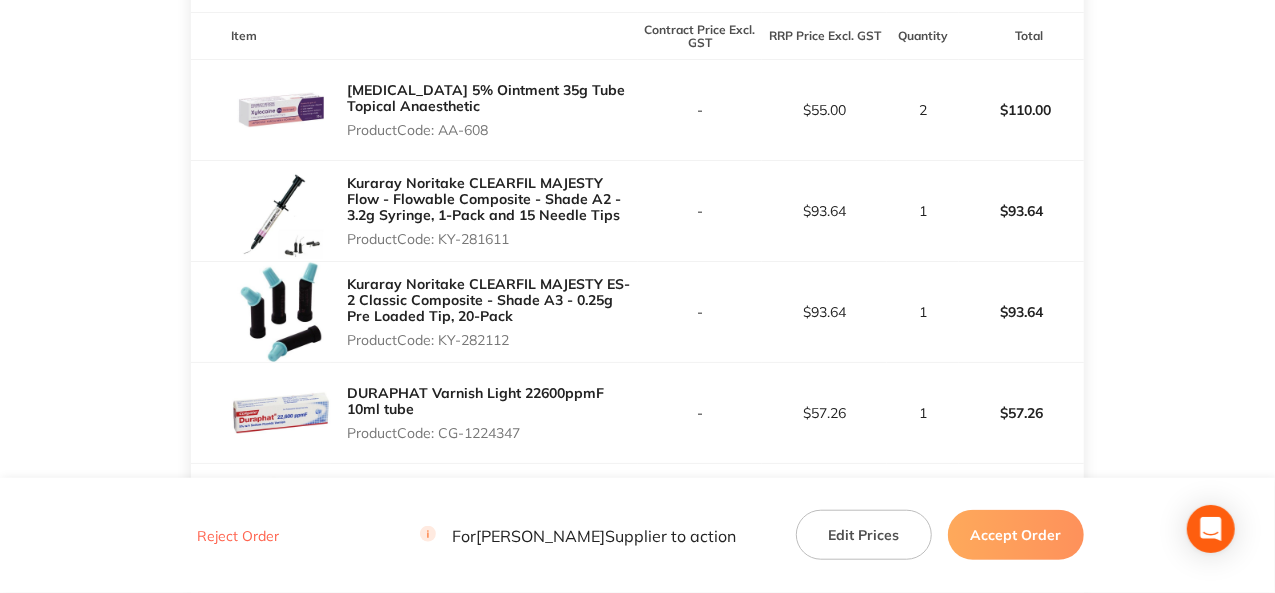 drag, startPoint x: 499, startPoint y: 115, endPoint x: 444, endPoint y: 113, distance: 55.03635 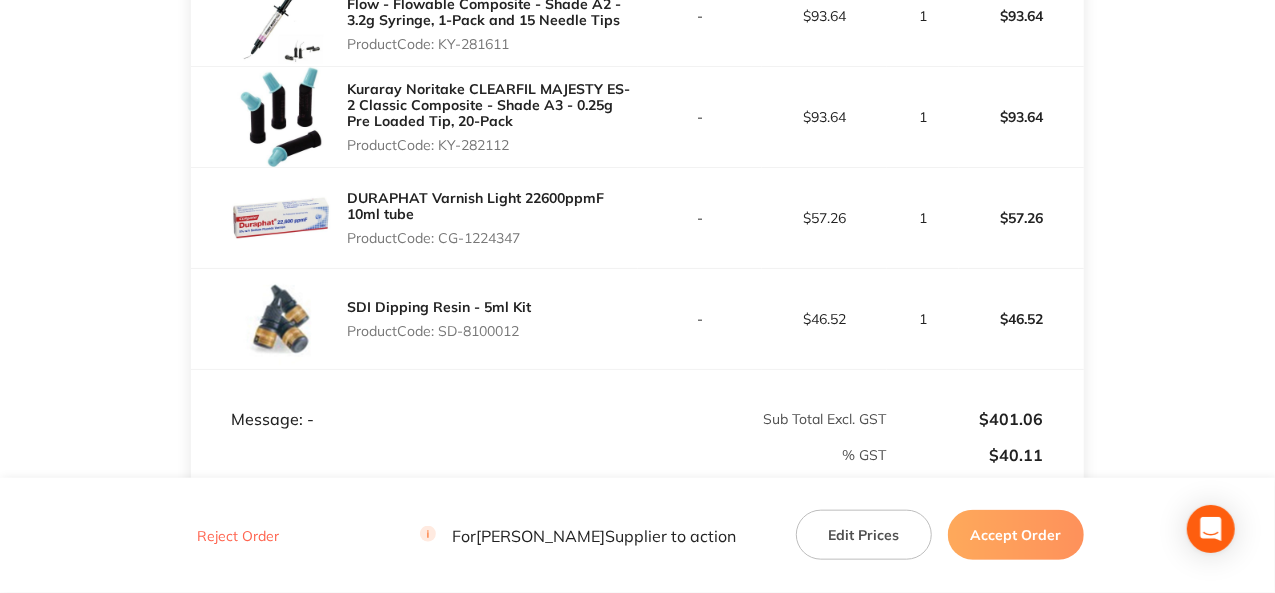 scroll, scrollTop: 900, scrollLeft: 0, axis: vertical 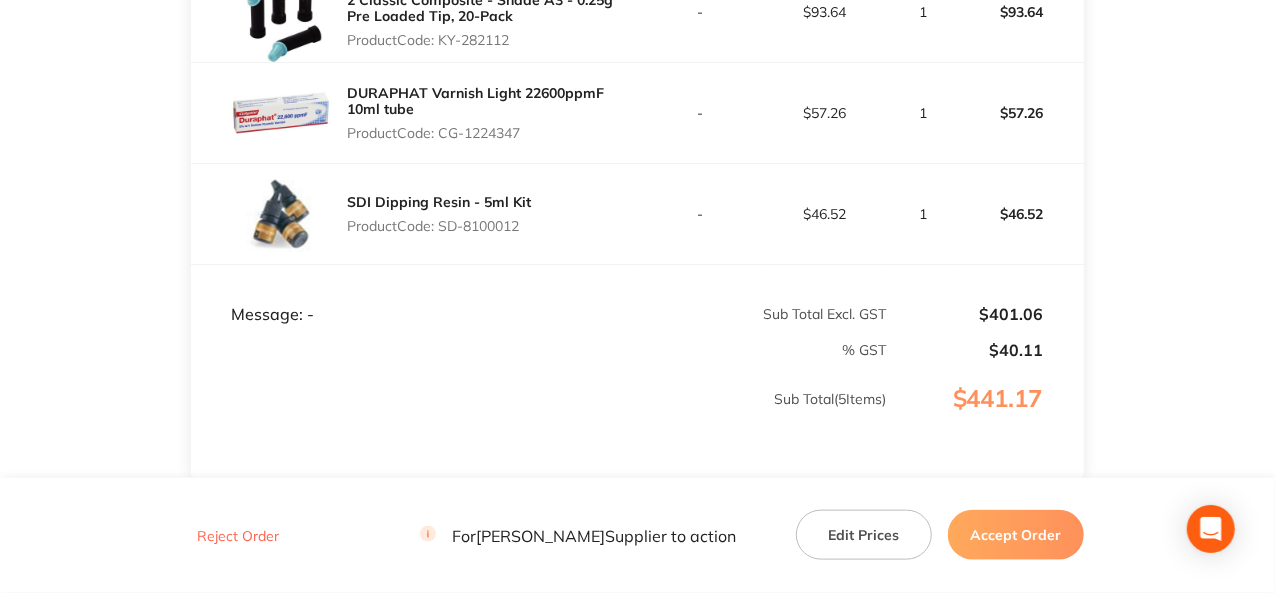 drag, startPoint x: 525, startPoint y: 122, endPoint x: 442, endPoint y: 117, distance: 83.15047 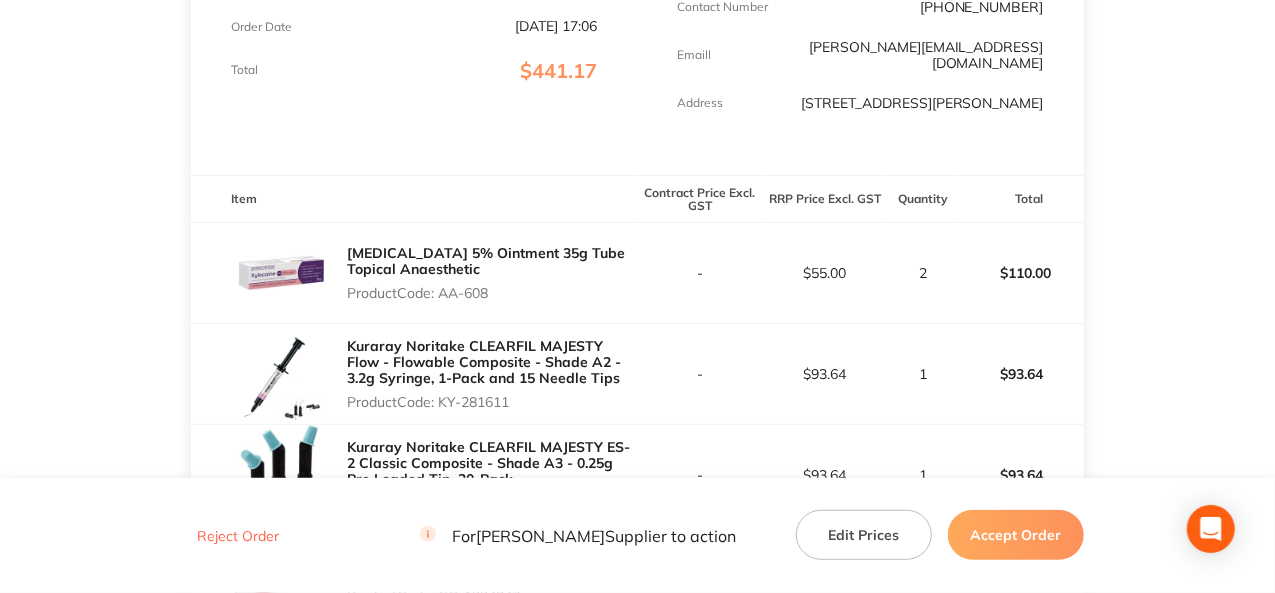 scroll, scrollTop: 0, scrollLeft: 0, axis: both 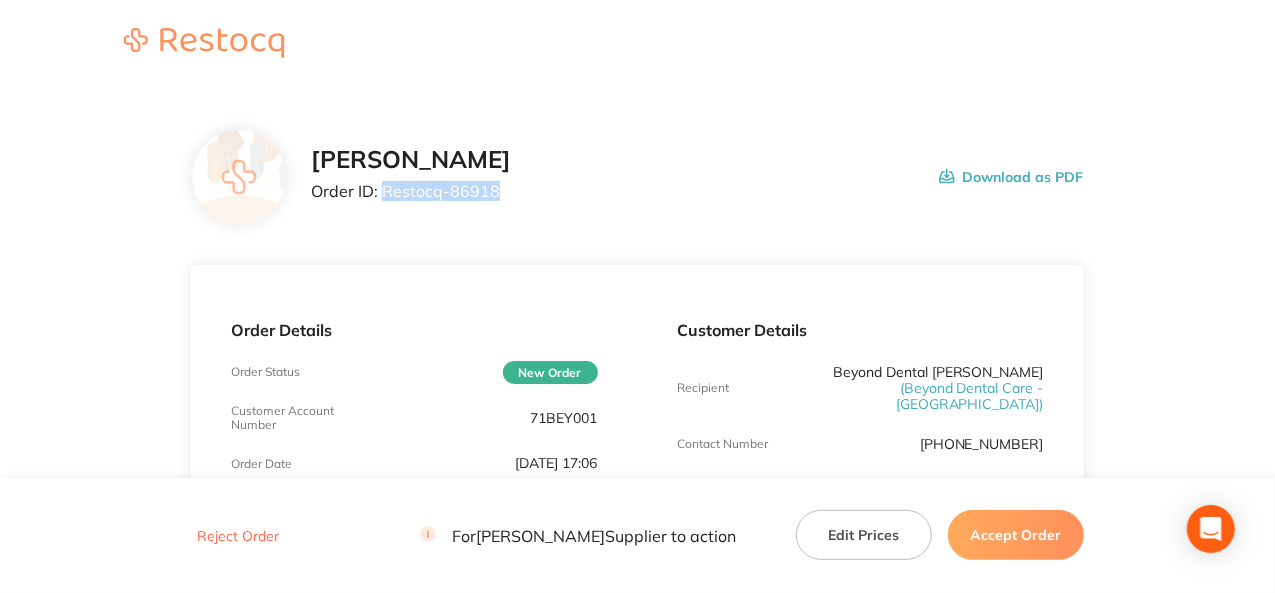 drag, startPoint x: 500, startPoint y: 189, endPoint x: 380, endPoint y: 198, distance: 120.33703 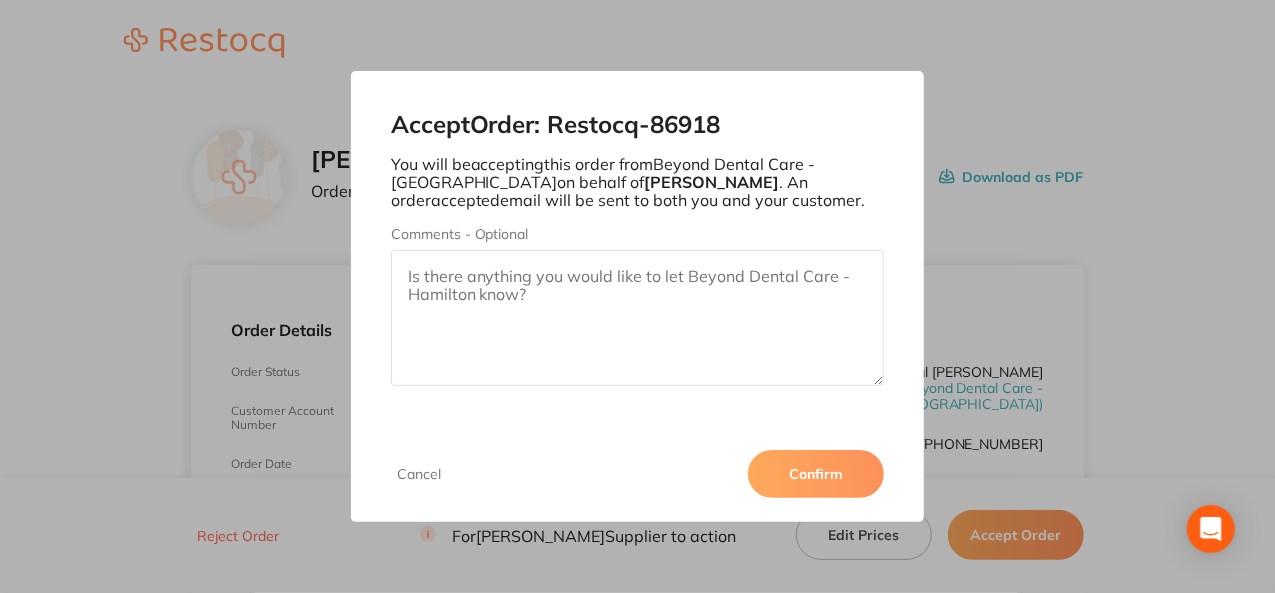 click on "Confirm" at bounding box center [816, 474] 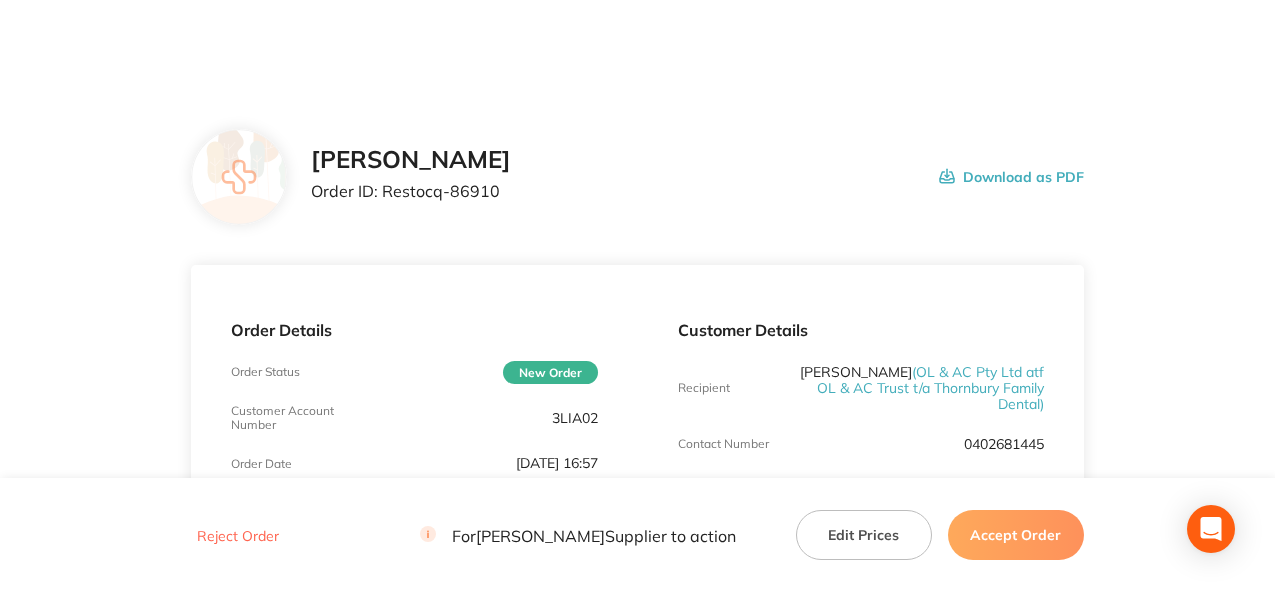 scroll, scrollTop: 0, scrollLeft: 0, axis: both 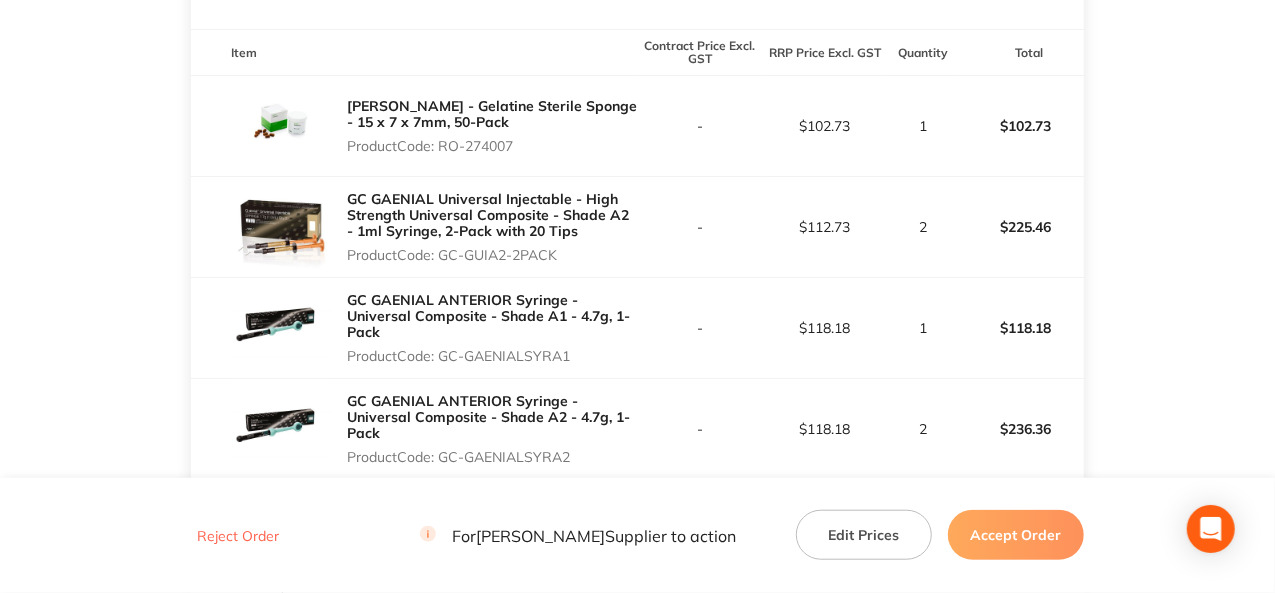 drag, startPoint x: 520, startPoint y: 132, endPoint x: 444, endPoint y: 128, distance: 76.105194 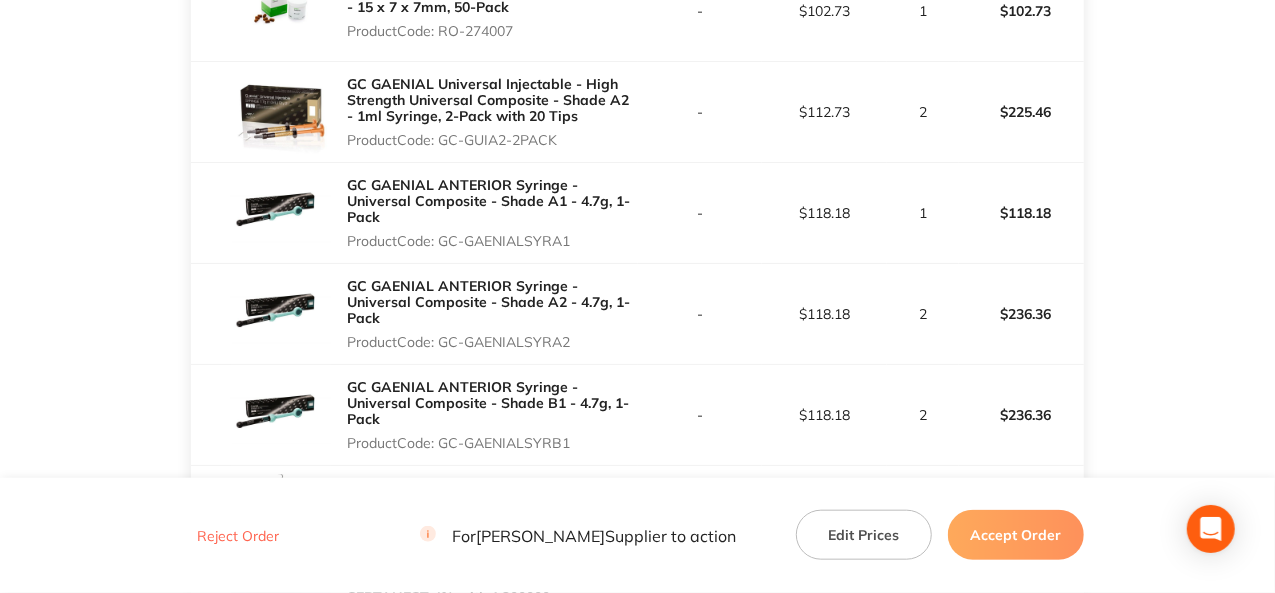 scroll, scrollTop: 800, scrollLeft: 0, axis: vertical 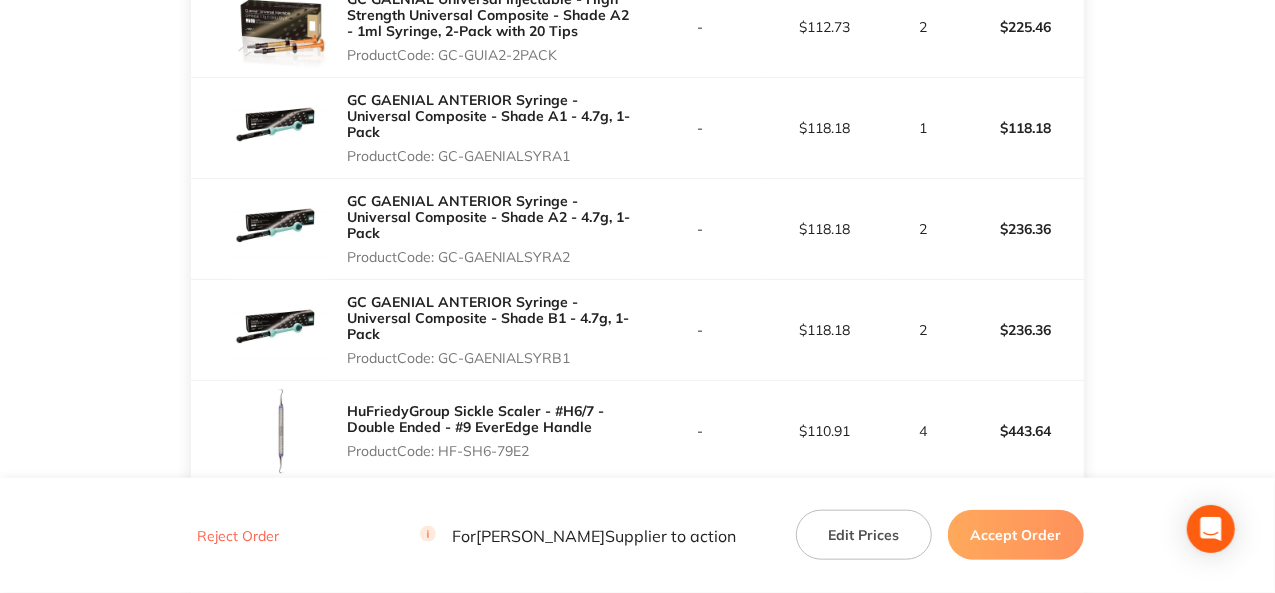 drag, startPoint x: 572, startPoint y: 239, endPoint x: 444, endPoint y: 241, distance: 128.01562 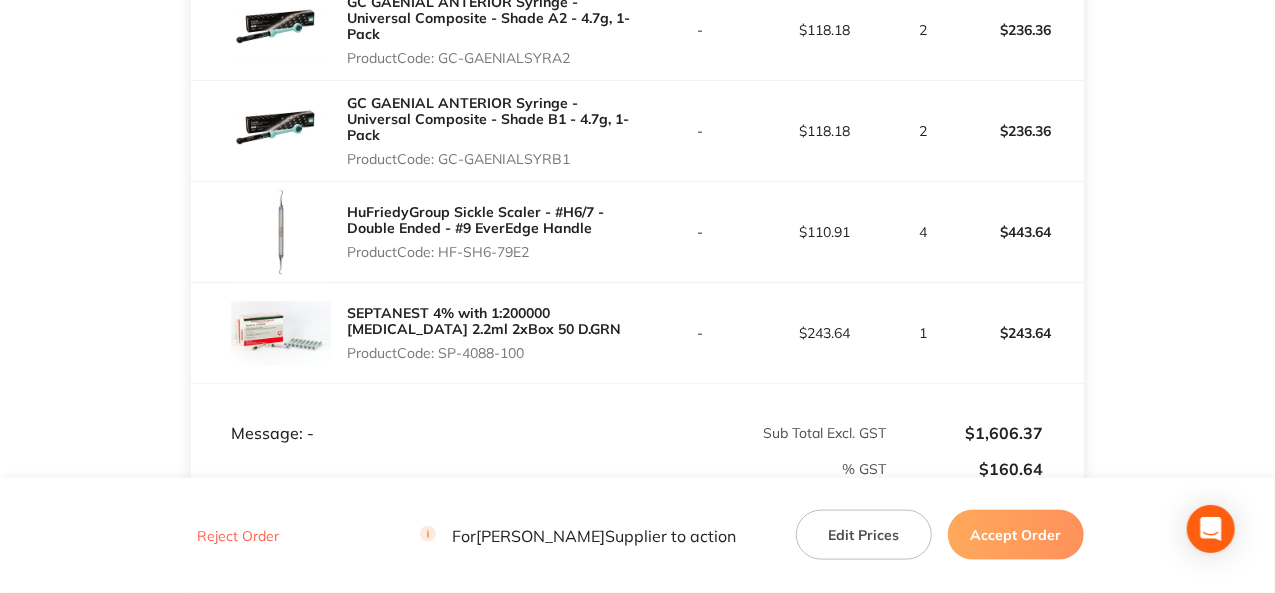 scroll, scrollTop: 1000, scrollLeft: 0, axis: vertical 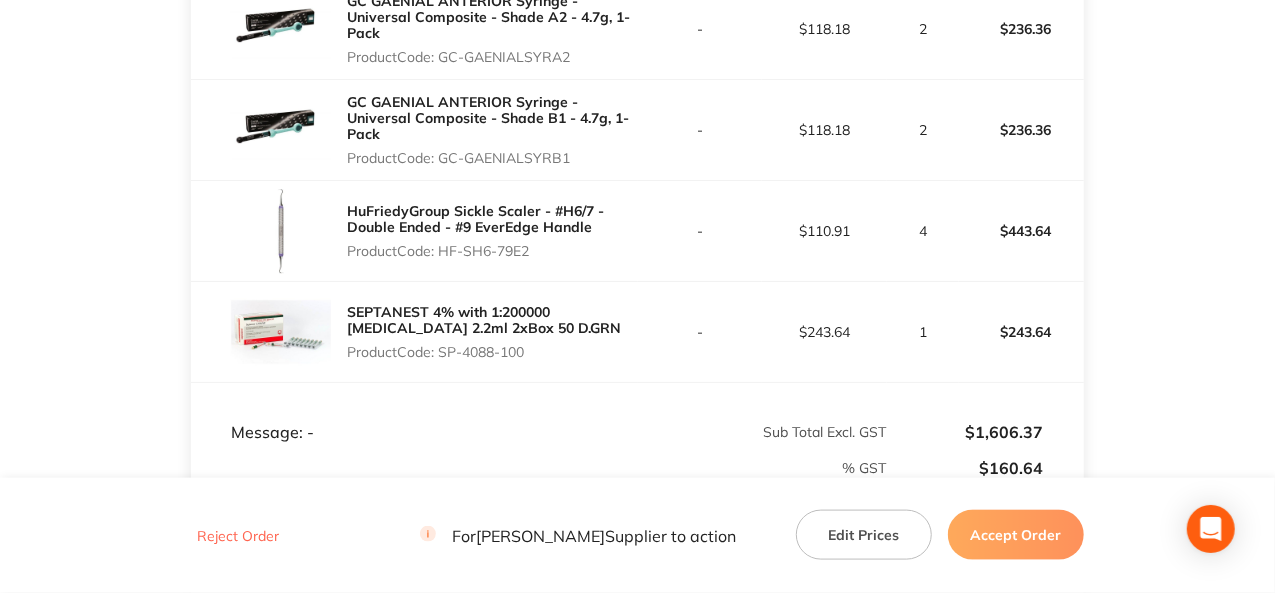 drag, startPoint x: 536, startPoint y: 230, endPoint x: 444, endPoint y: 239, distance: 92.43917 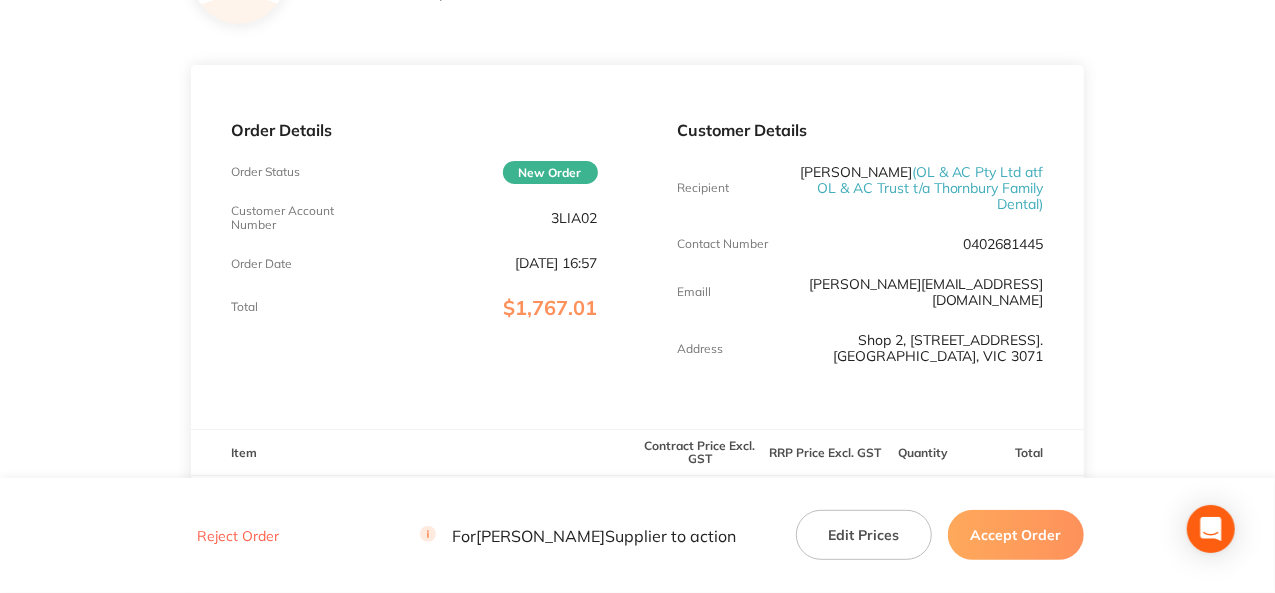 scroll, scrollTop: 0, scrollLeft: 0, axis: both 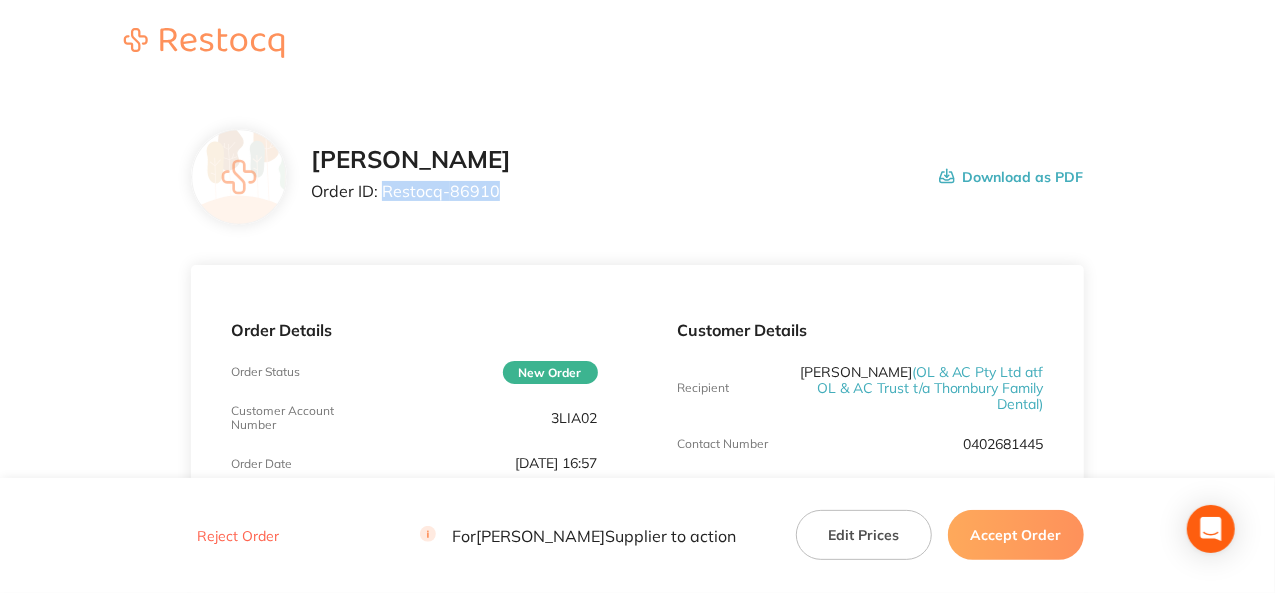 drag, startPoint x: 500, startPoint y: 199, endPoint x: 385, endPoint y: 191, distance: 115.27792 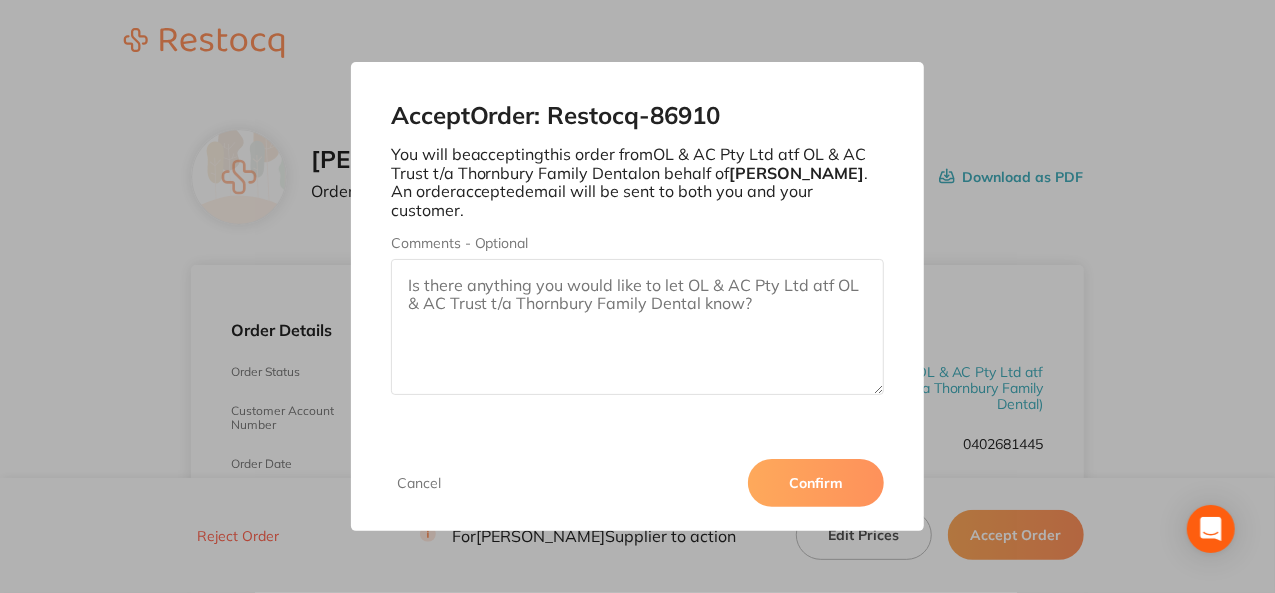 click on "Confirm" at bounding box center [816, 483] 